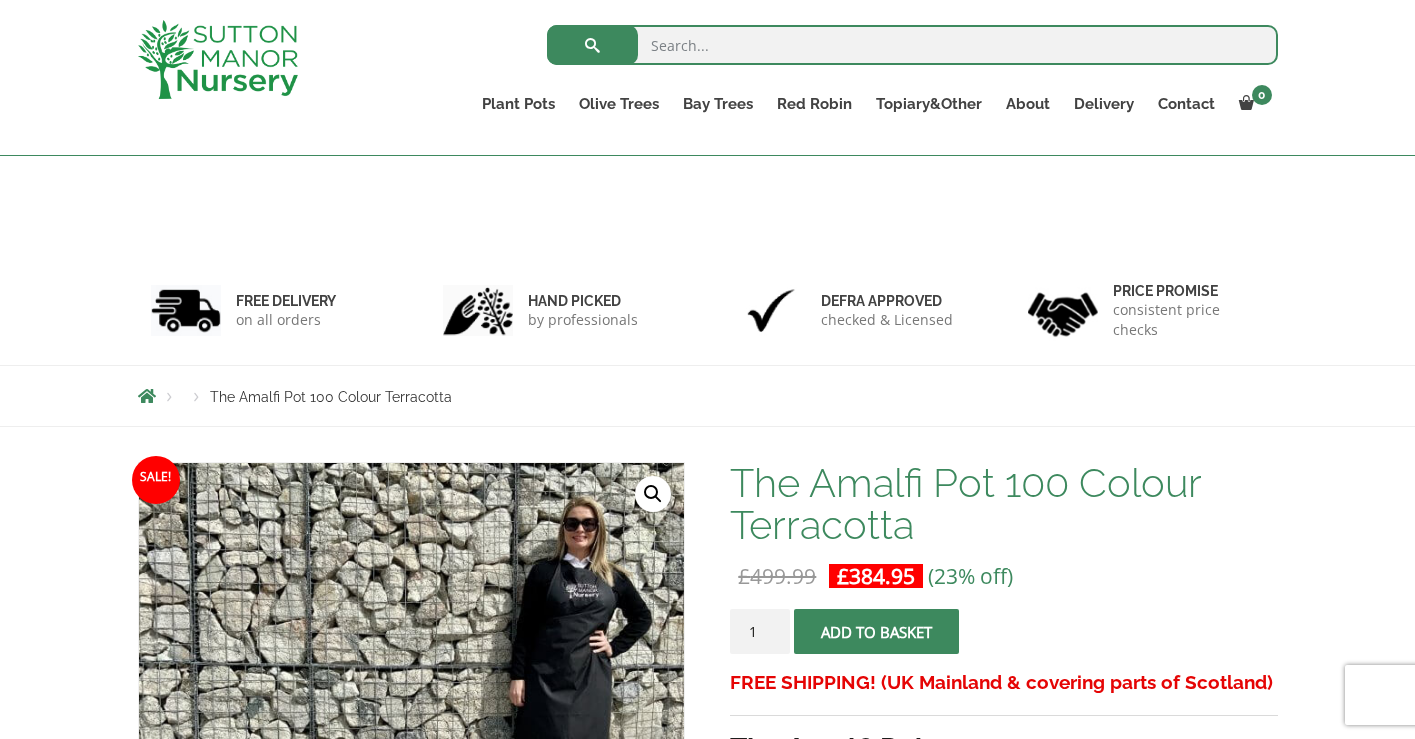 scroll, scrollTop: 316, scrollLeft: 0, axis: vertical 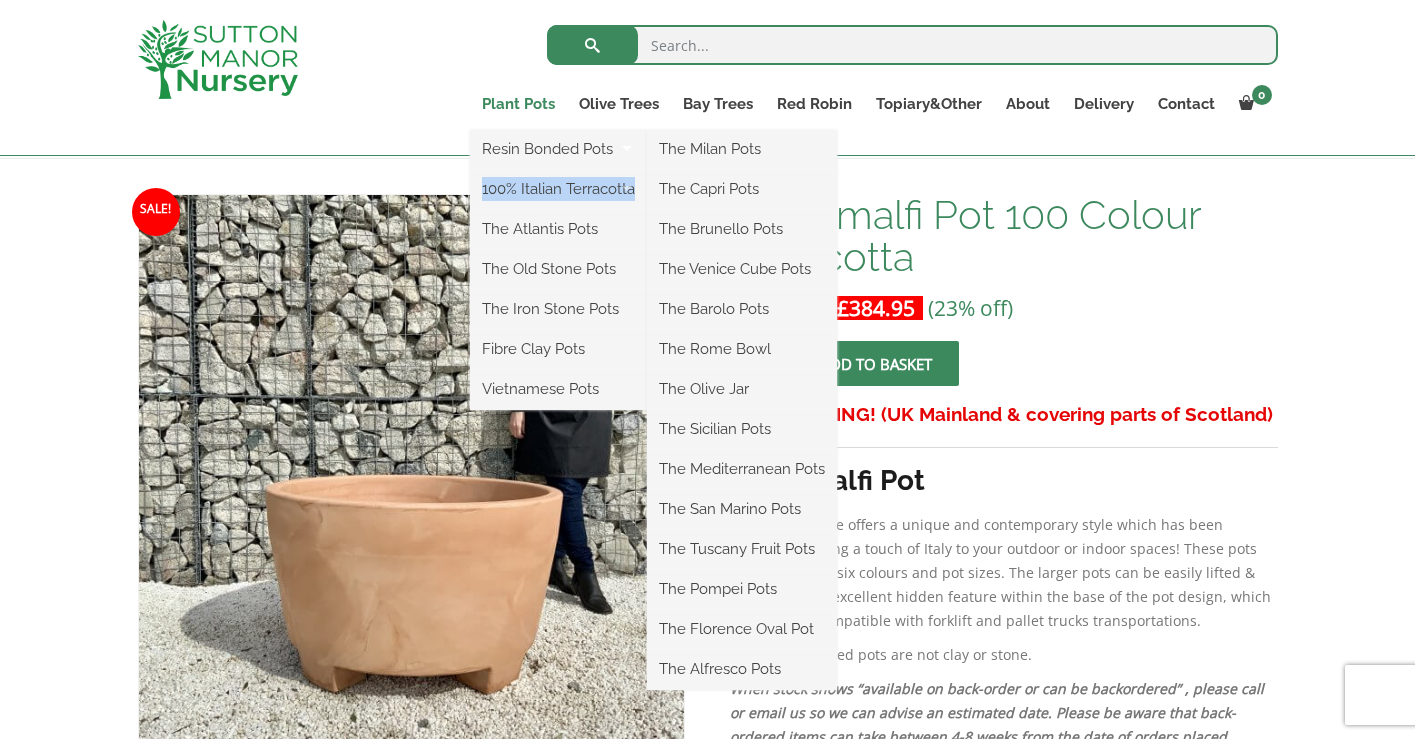 click on "Plant Pots" at bounding box center (518, 104) 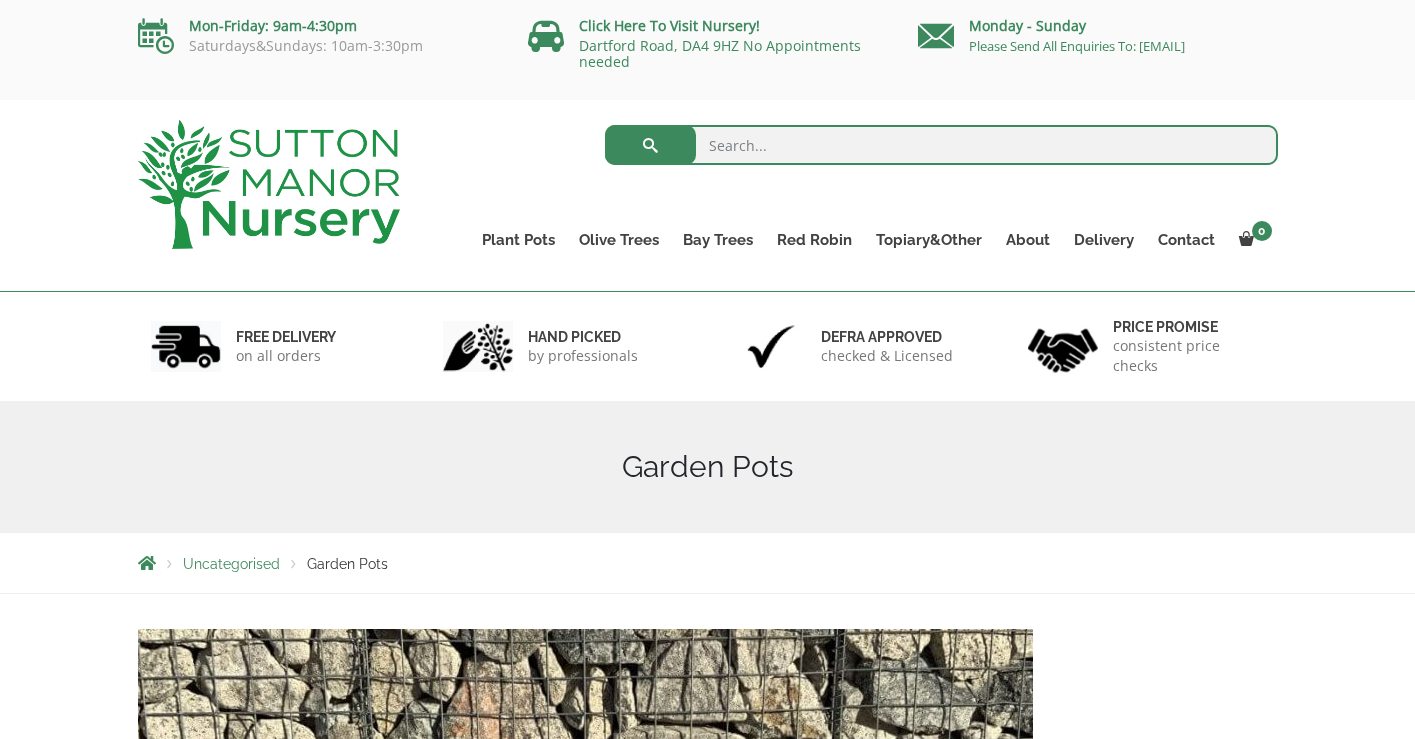 scroll, scrollTop: 0, scrollLeft: 0, axis: both 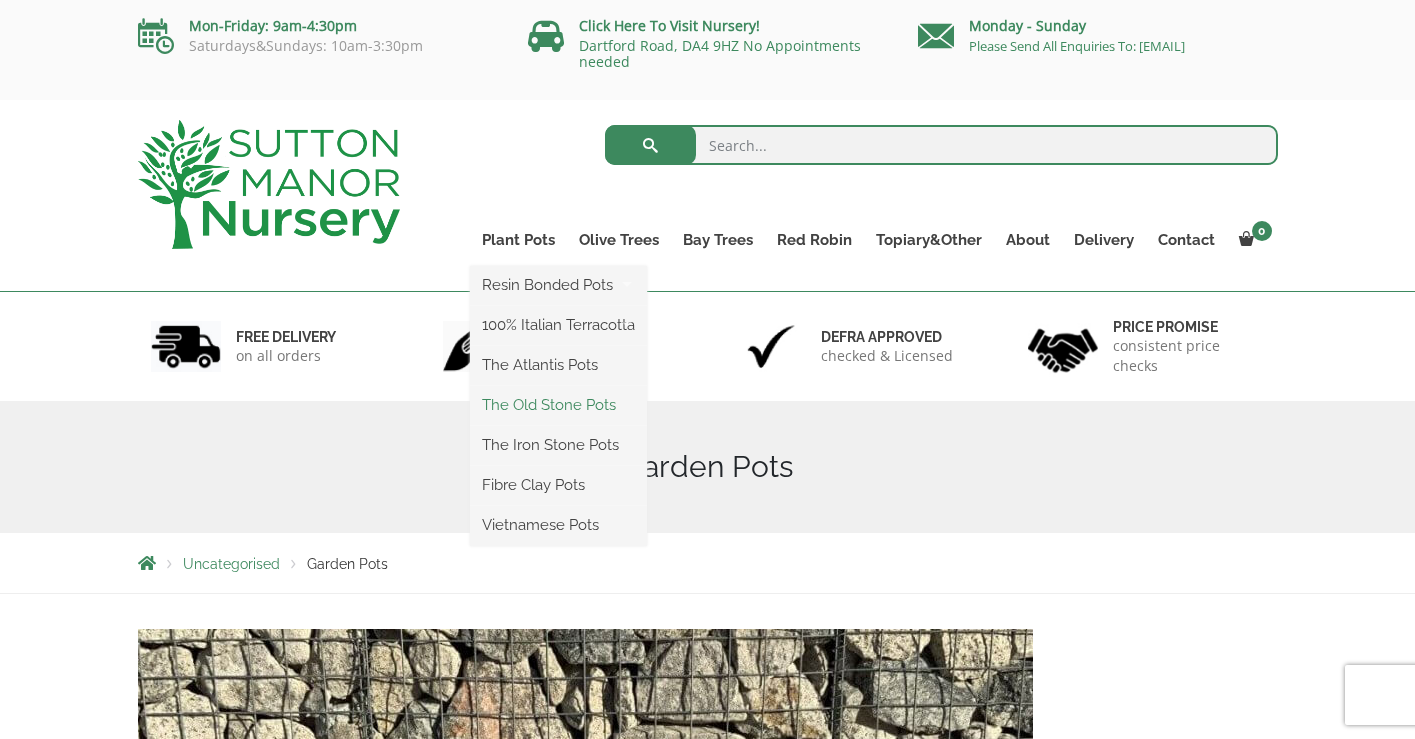 click on "The Old Stone Pots" at bounding box center [558, 405] 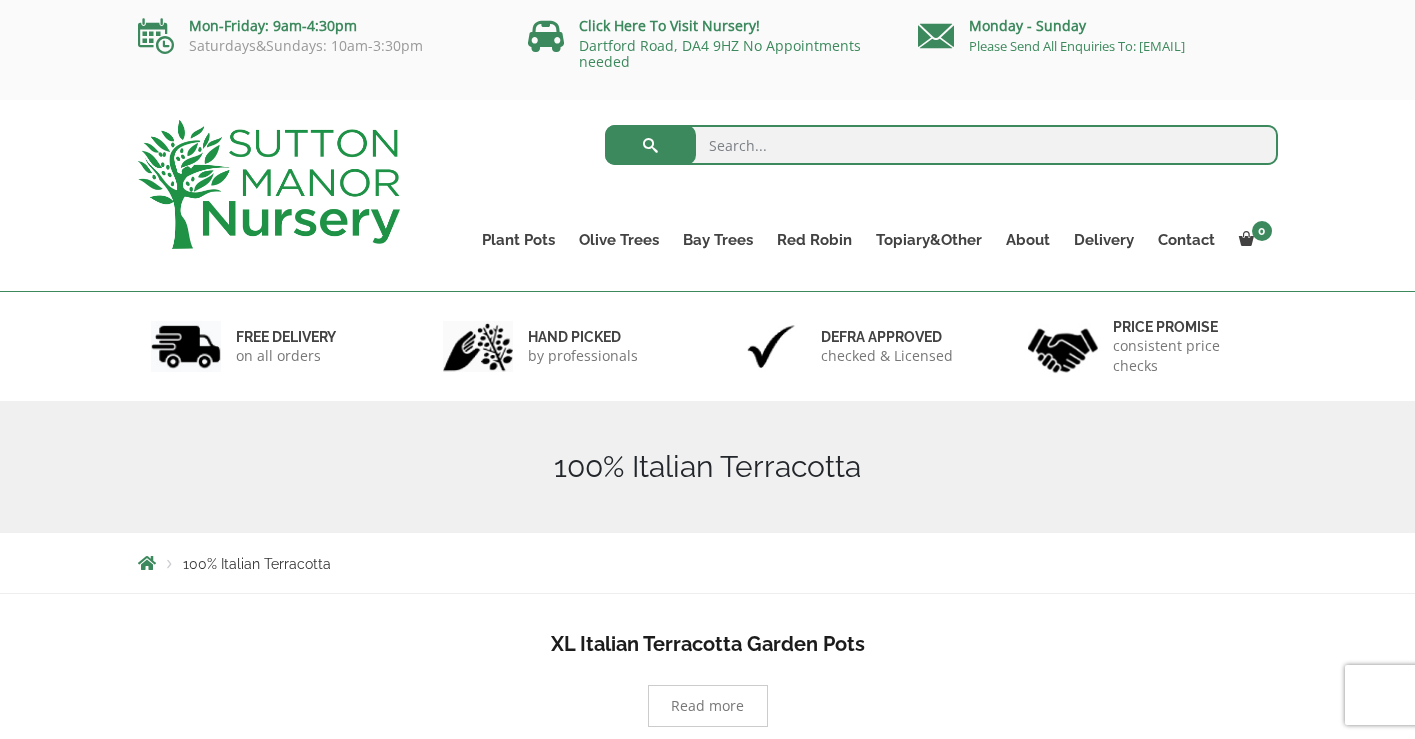 scroll, scrollTop: 0, scrollLeft: 0, axis: both 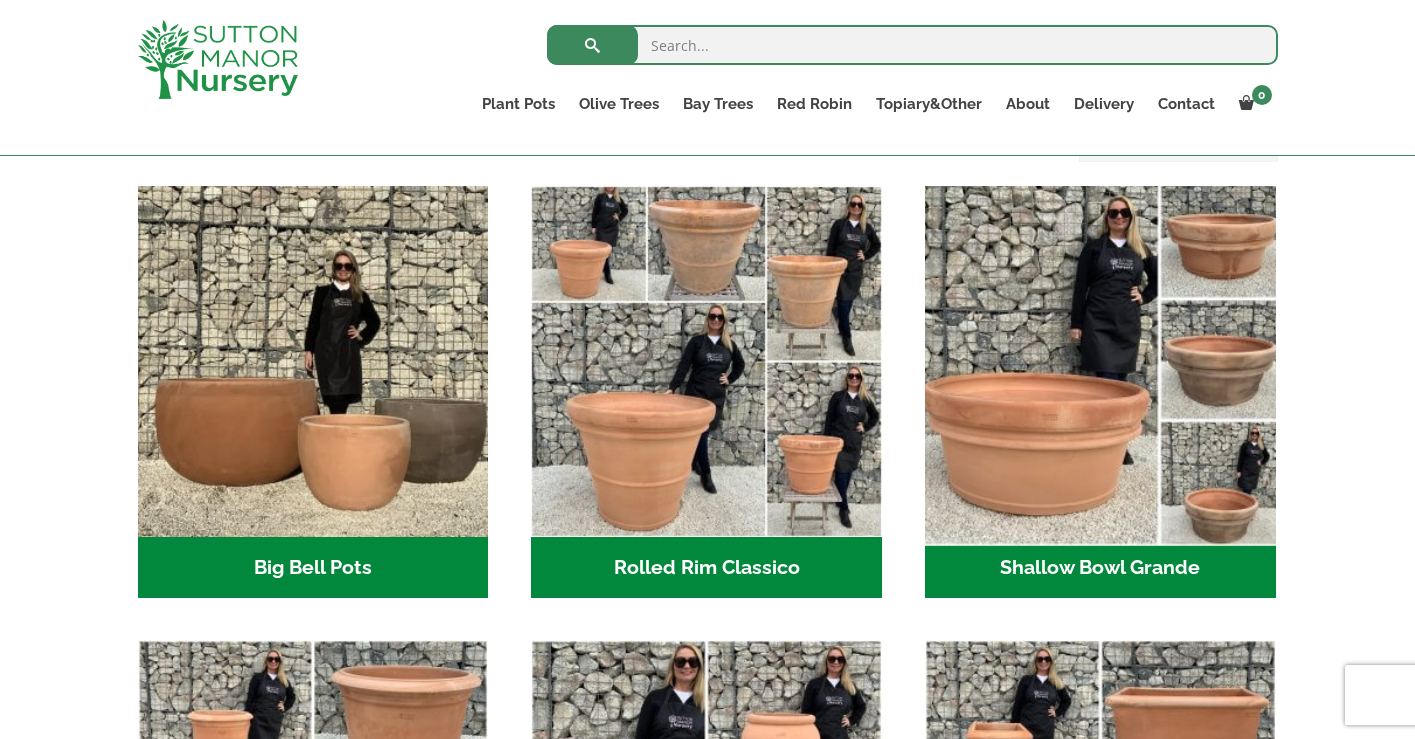 click at bounding box center (1100, 361) 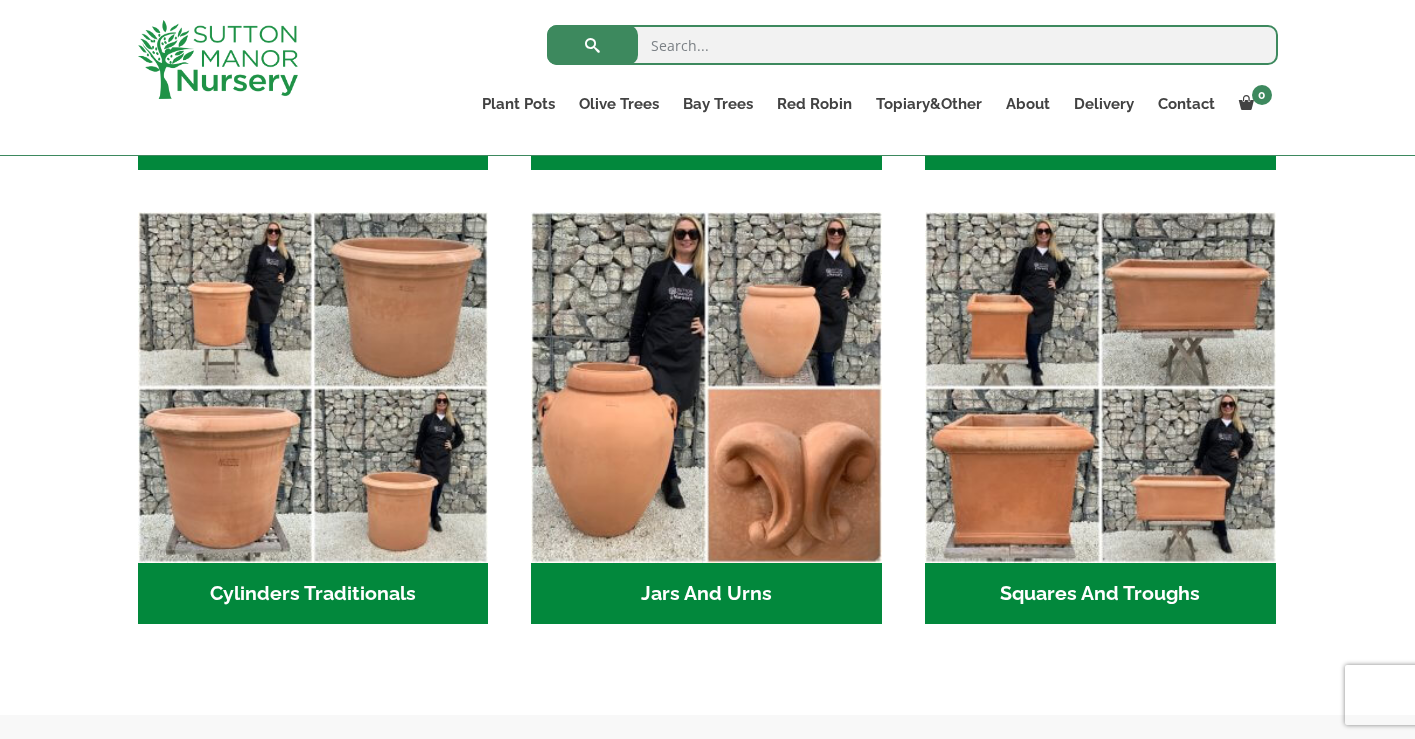 scroll, scrollTop: 1038, scrollLeft: 0, axis: vertical 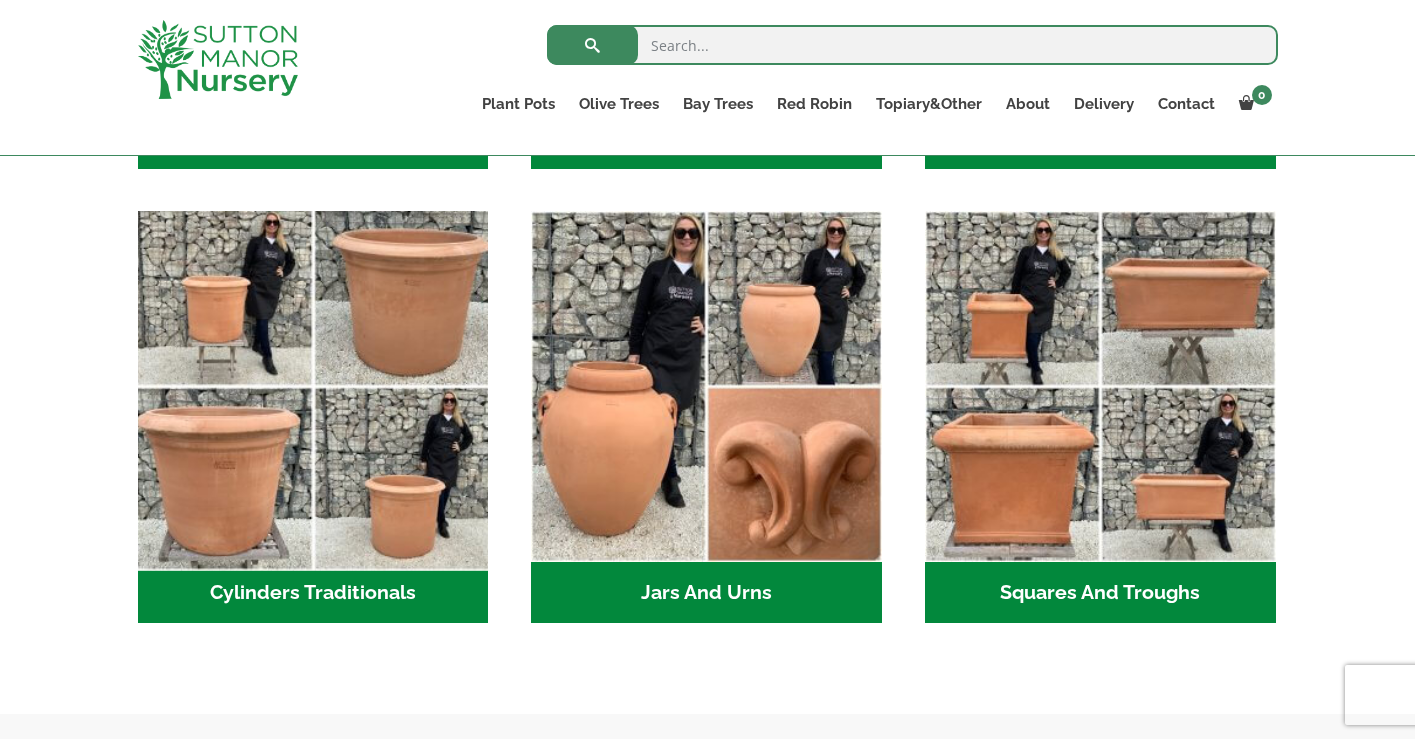 click at bounding box center [313, 387] 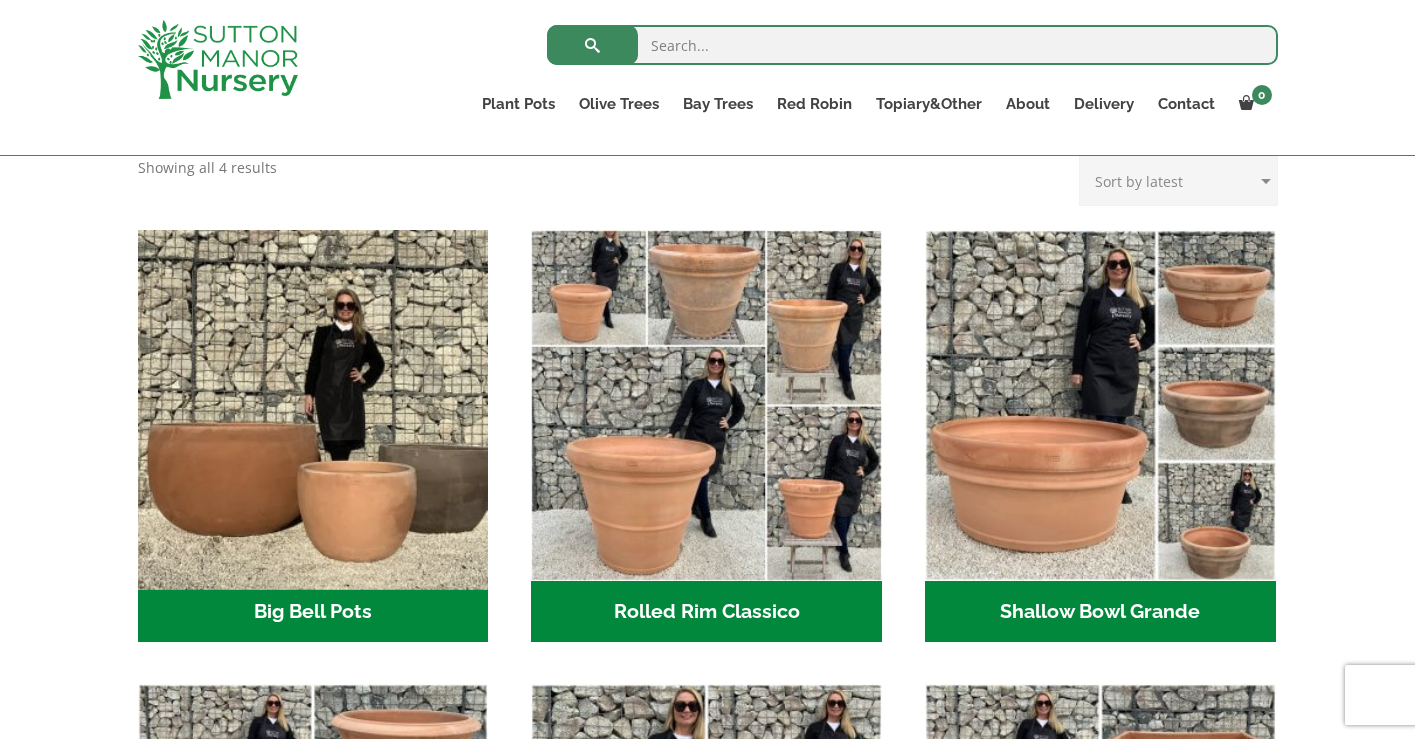 scroll, scrollTop: 574, scrollLeft: 0, axis: vertical 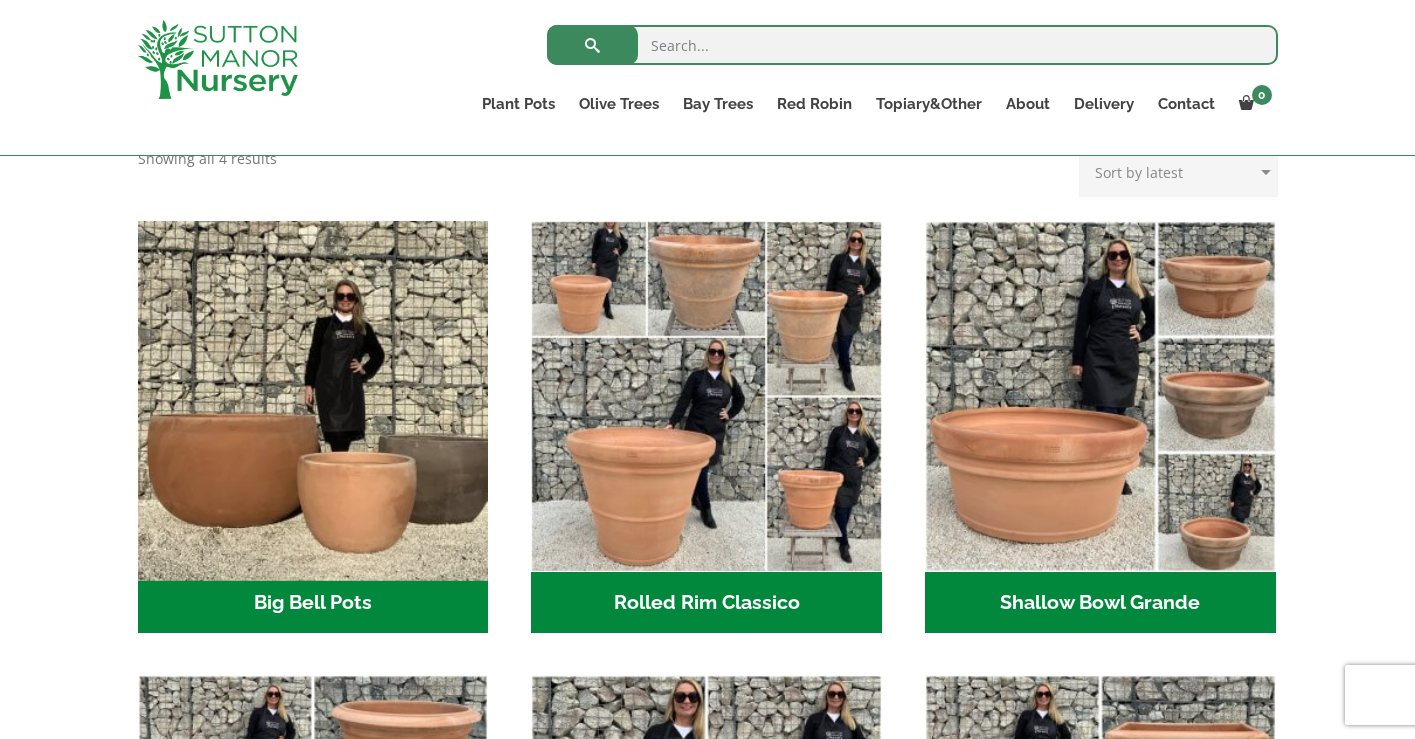 click at bounding box center (313, 396) 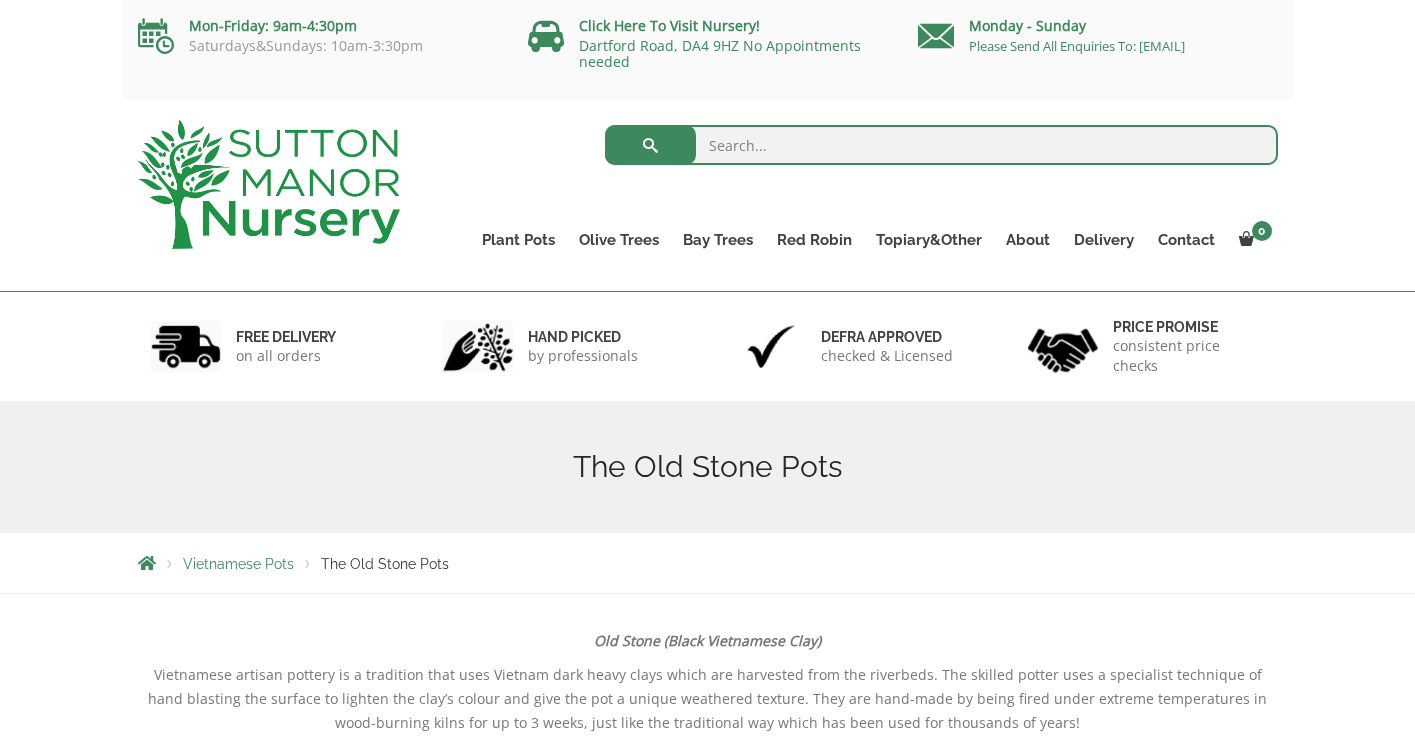 scroll, scrollTop: 0, scrollLeft: 0, axis: both 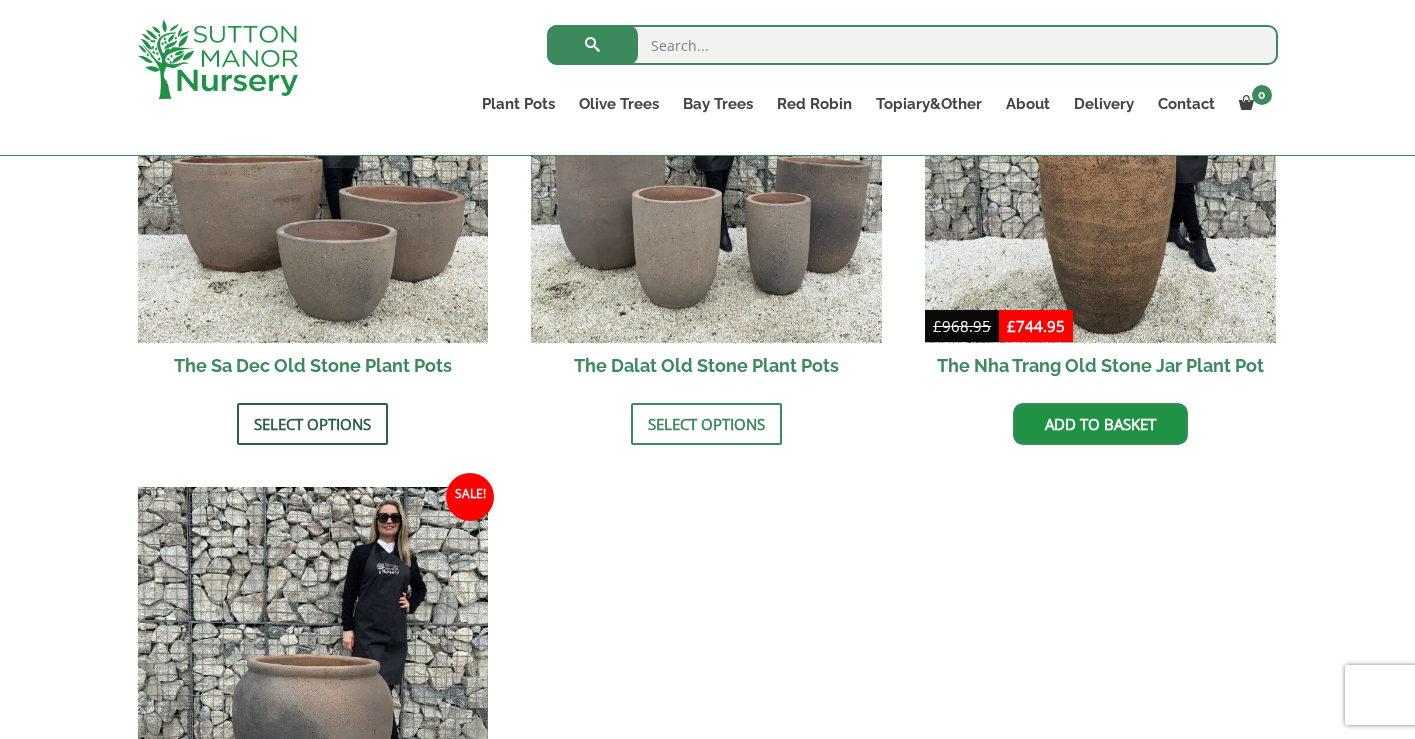 click on "Select options" at bounding box center [312, 424] 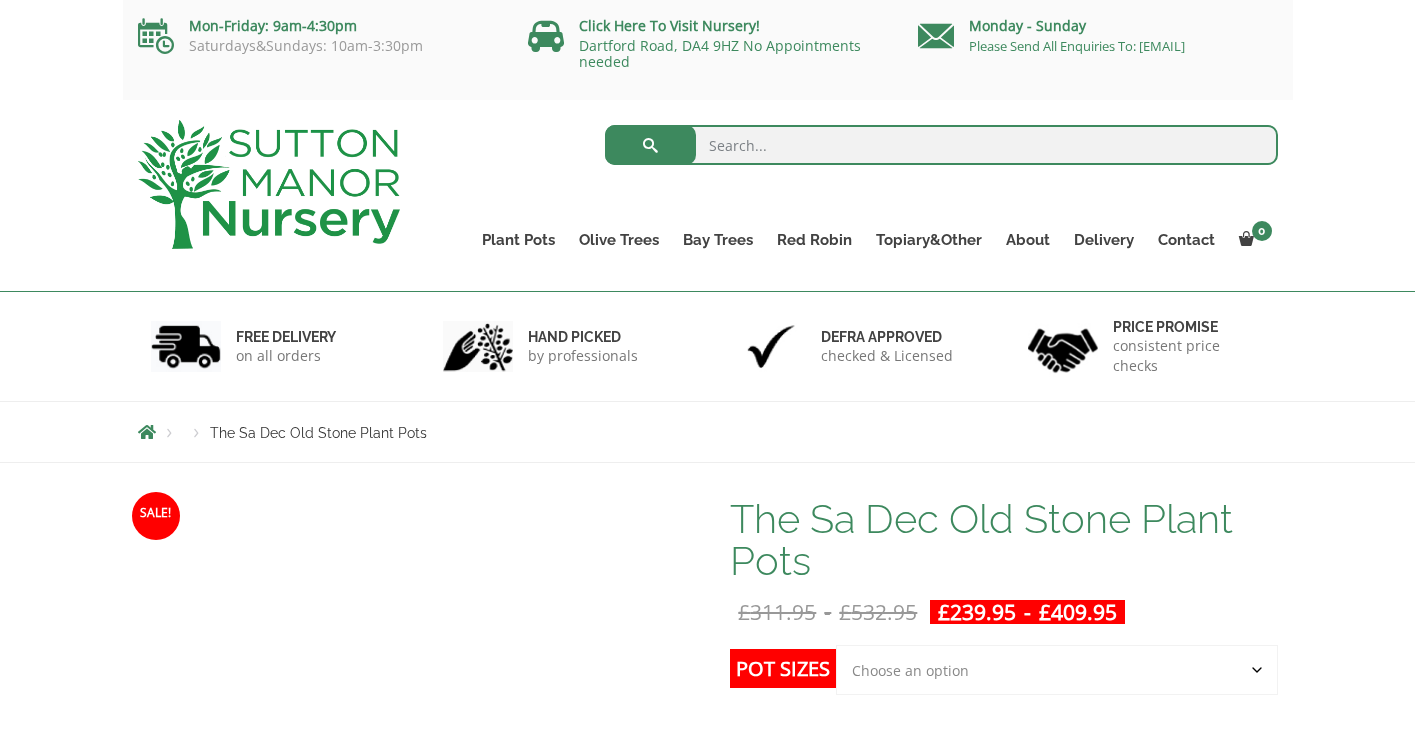 scroll, scrollTop: 0, scrollLeft: 0, axis: both 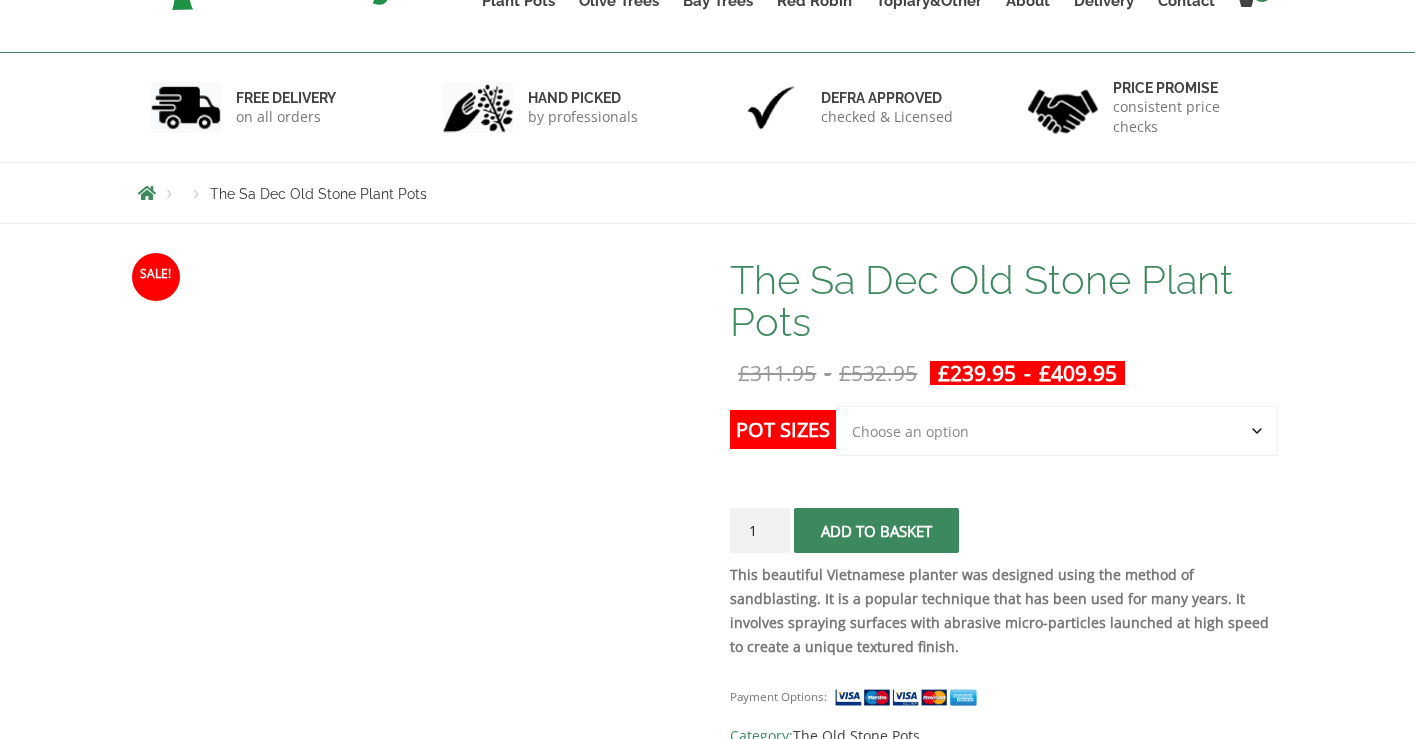 click on "Choose an option Click here to buy the 3rd to Largest Pot In The Picture Click here to buy the 2nd to Largest Pot In The Picture Click here to buy the Largest pot In The Picture" 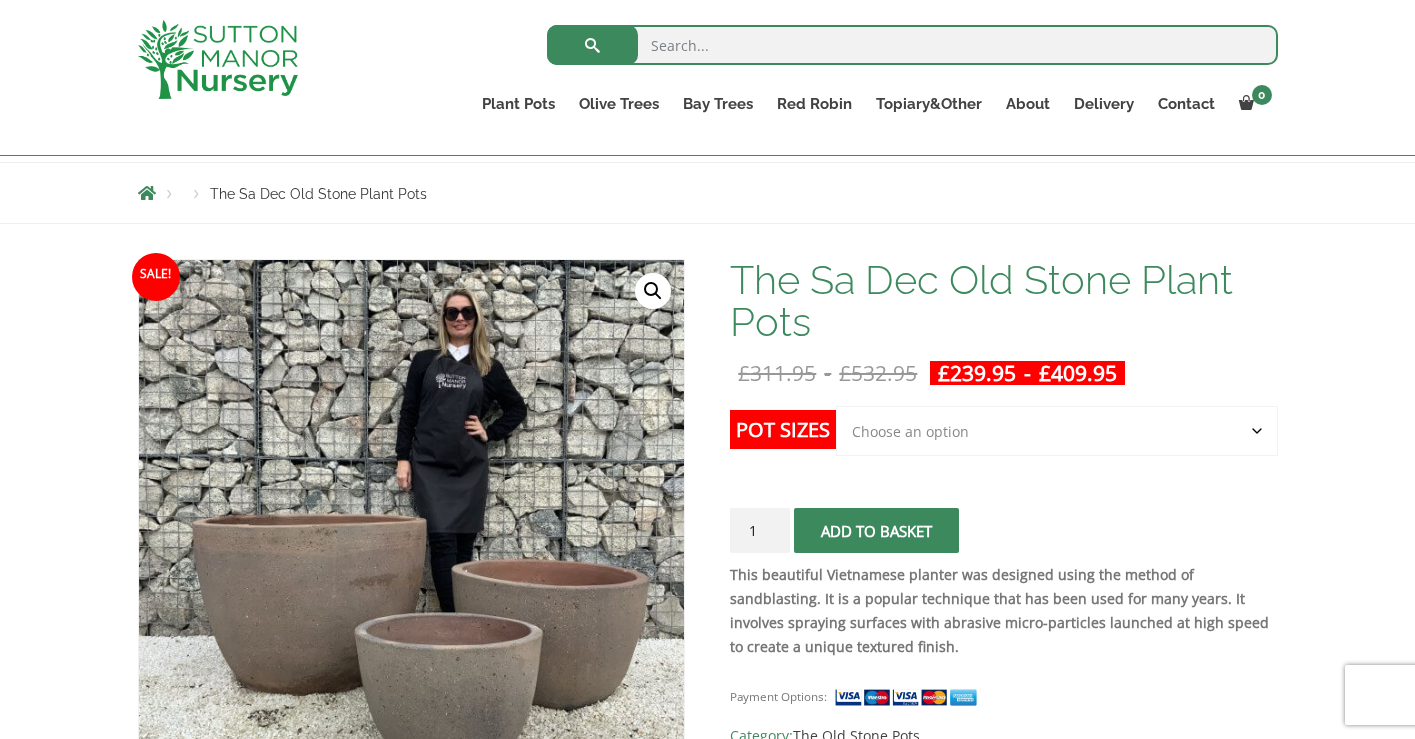 select on "Click here to buy the Largest pot In The Picture" 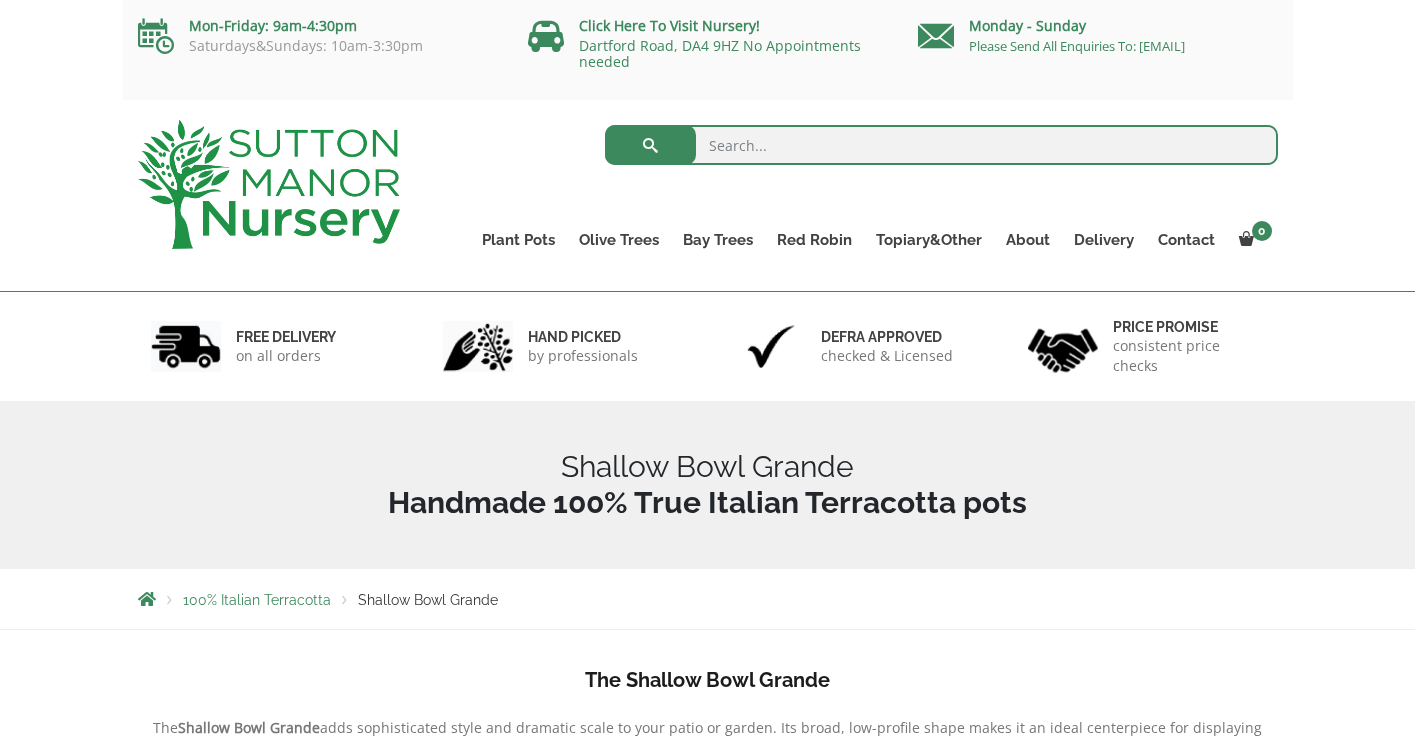 scroll, scrollTop: 0, scrollLeft: 0, axis: both 